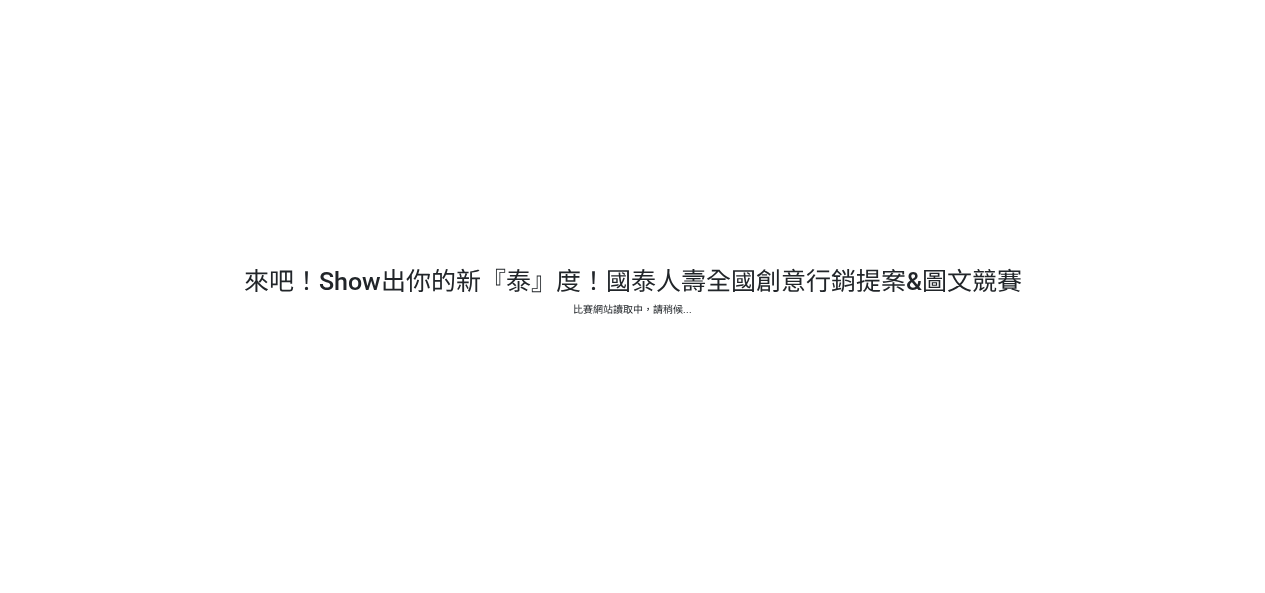 scroll, scrollTop: 0, scrollLeft: 0, axis: both 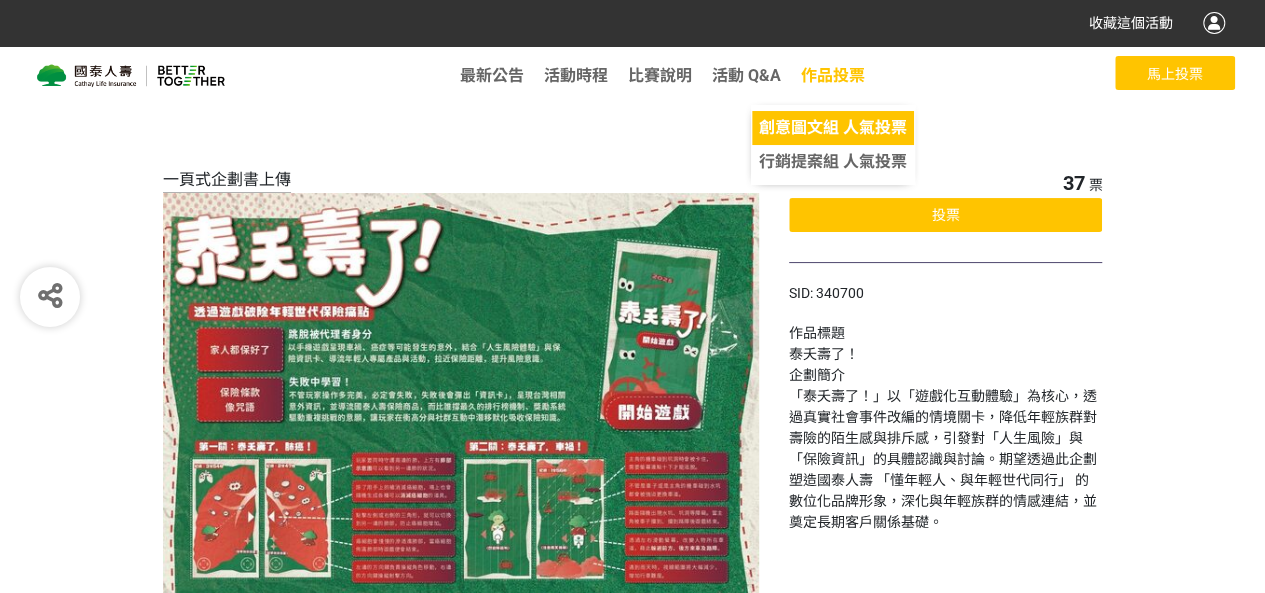 click on "創意圖文組 人氣投票" 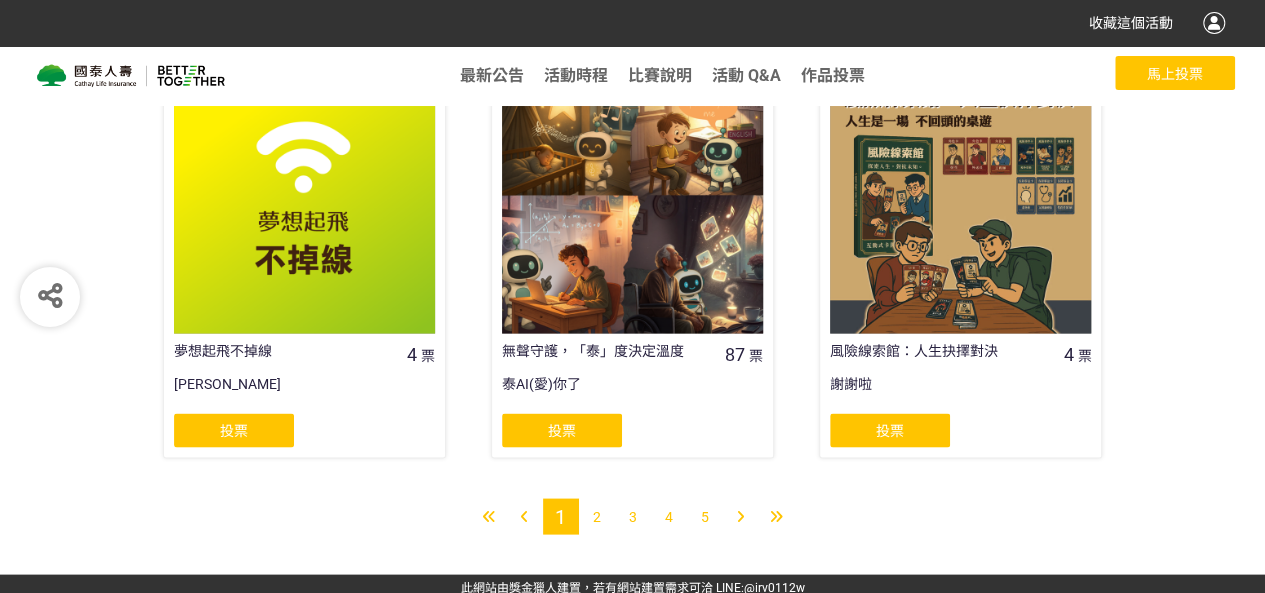 scroll, scrollTop: 1701, scrollLeft: 0, axis: vertical 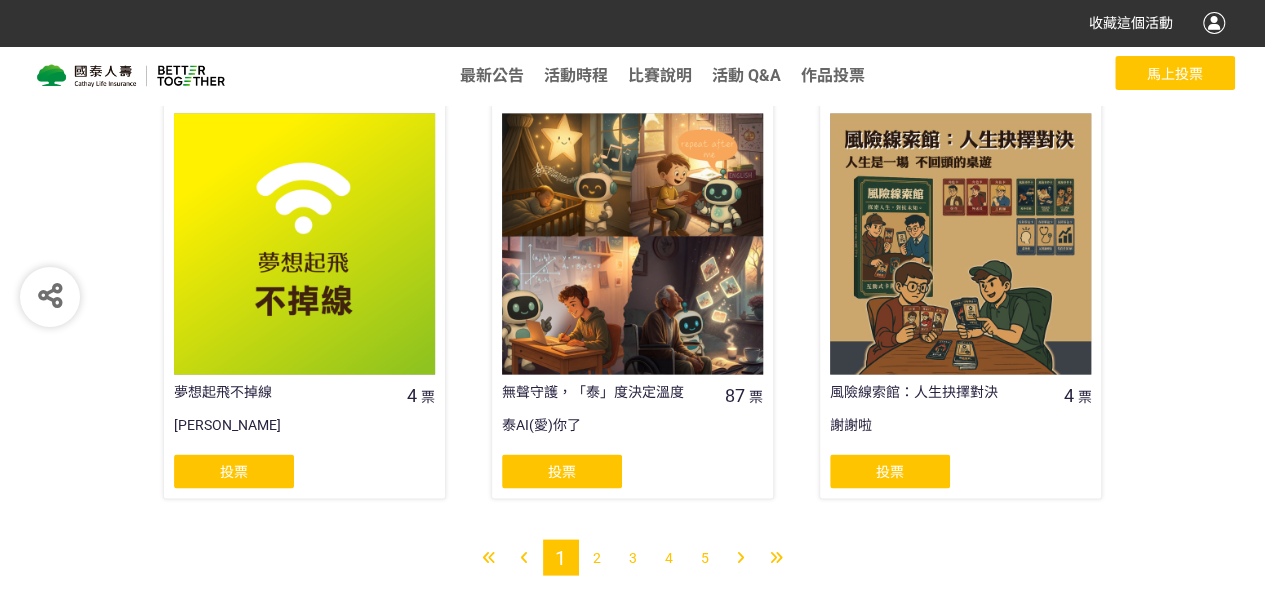 click at bounding box center [304, 243] 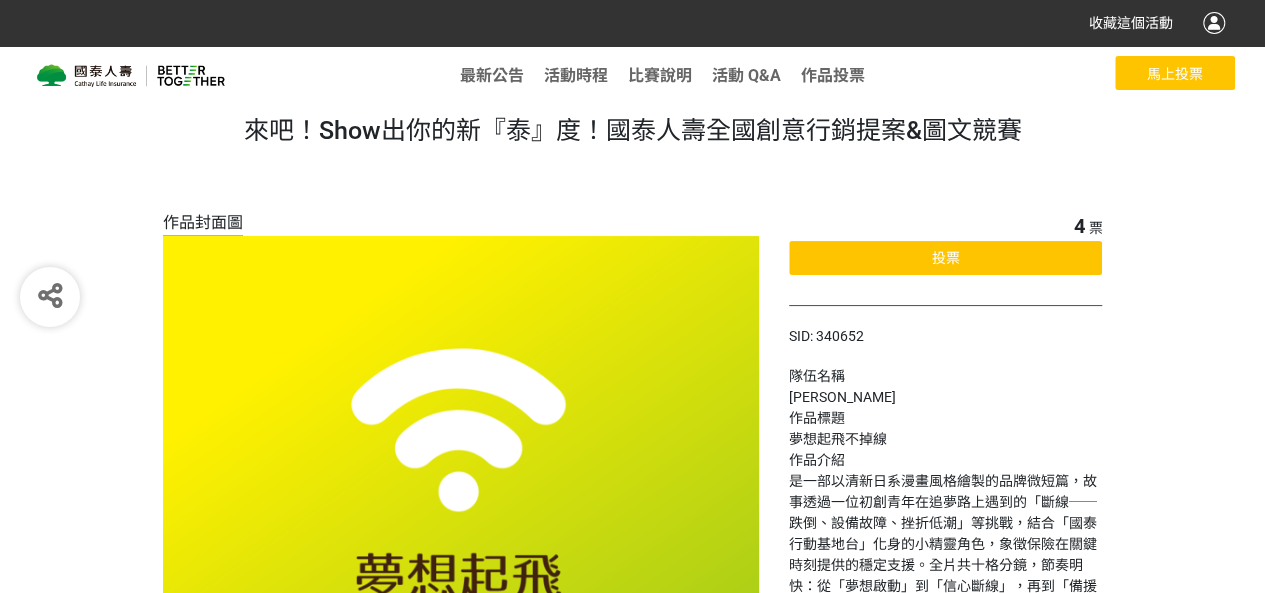 scroll, scrollTop: 0, scrollLeft: 0, axis: both 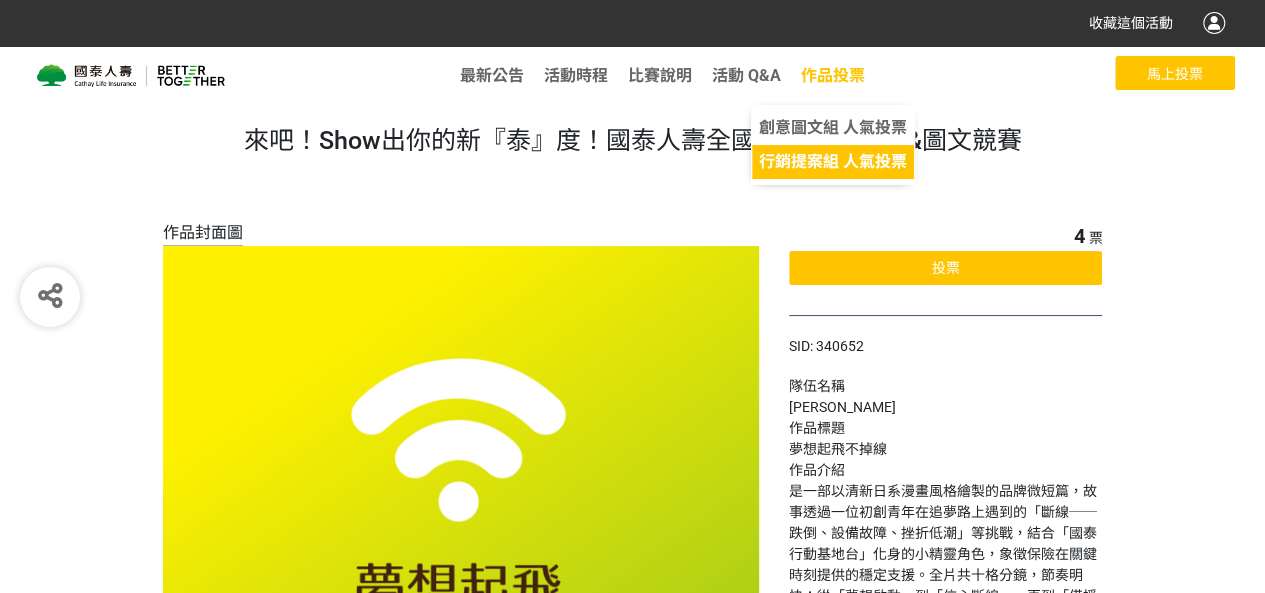 click on "行銷提案組 人氣投票" at bounding box center (833, 161) 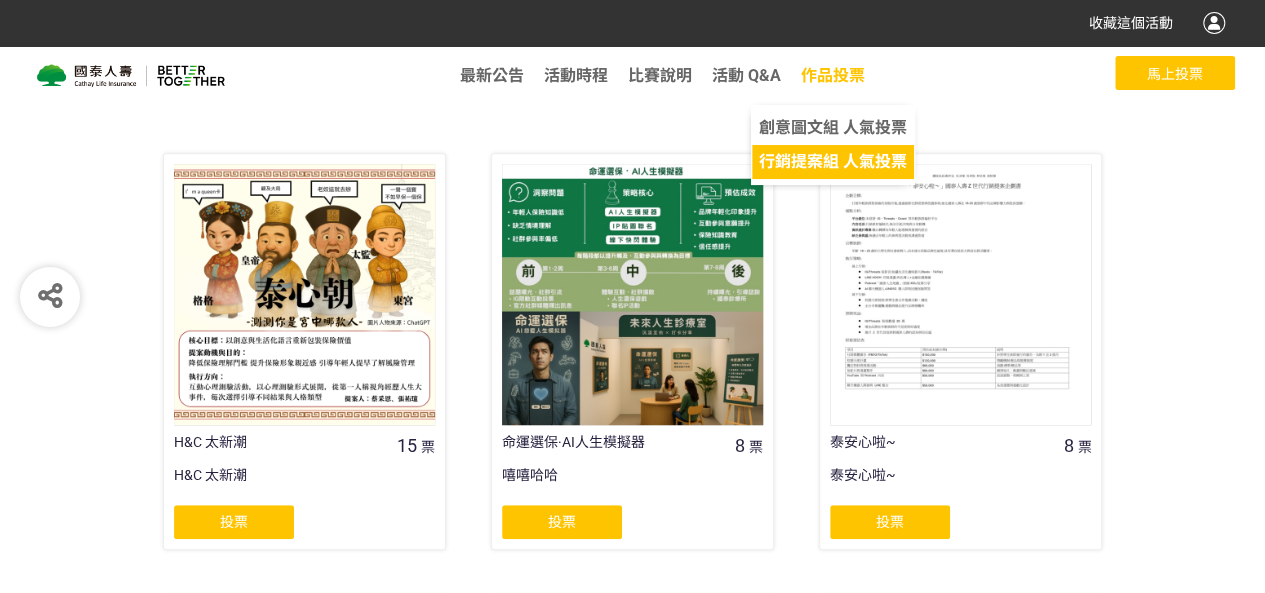 scroll, scrollTop: 324, scrollLeft: 0, axis: vertical 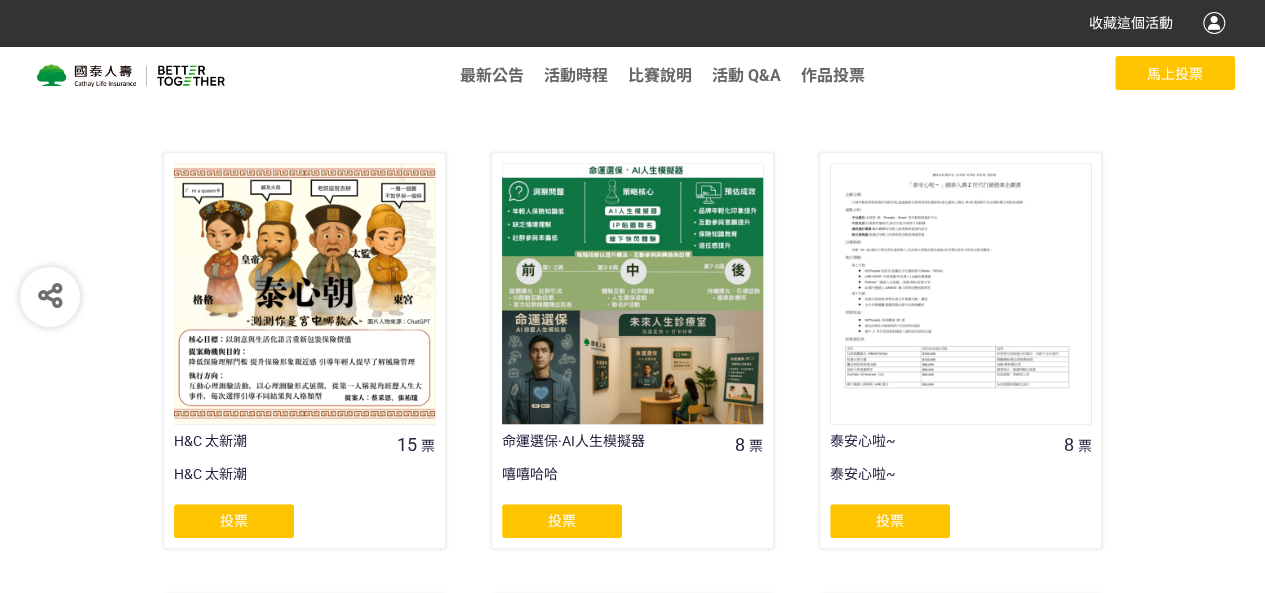 click at bounding box center [304, 293] 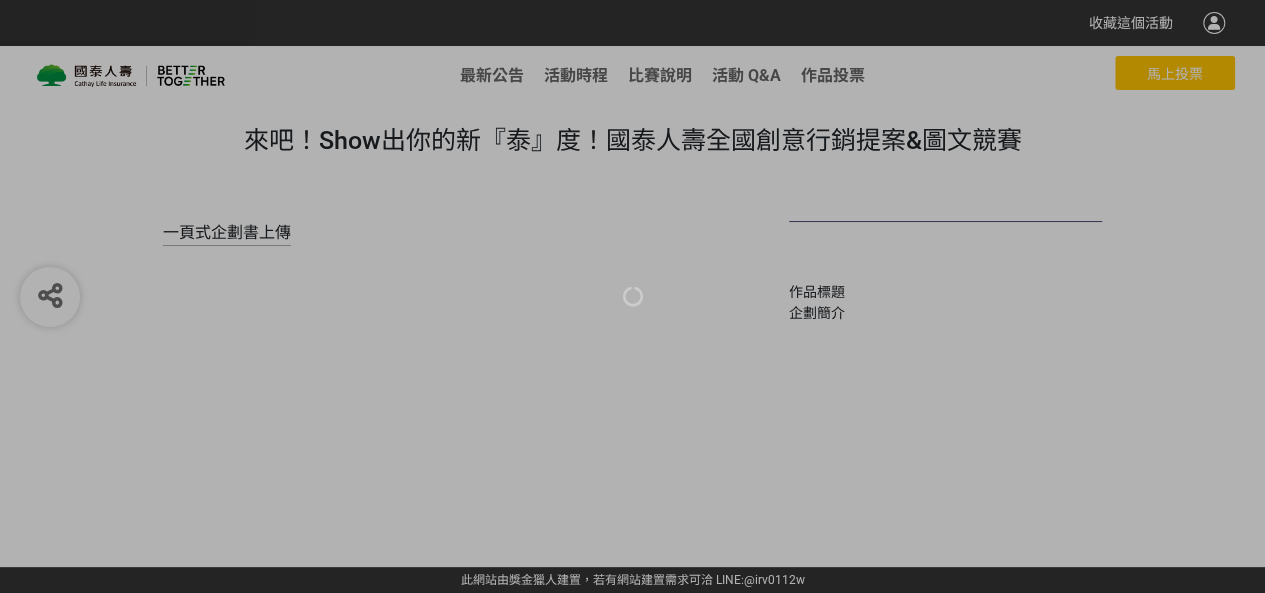 scroll, scrollTop: 0, scrollLeft: 0, axis: both 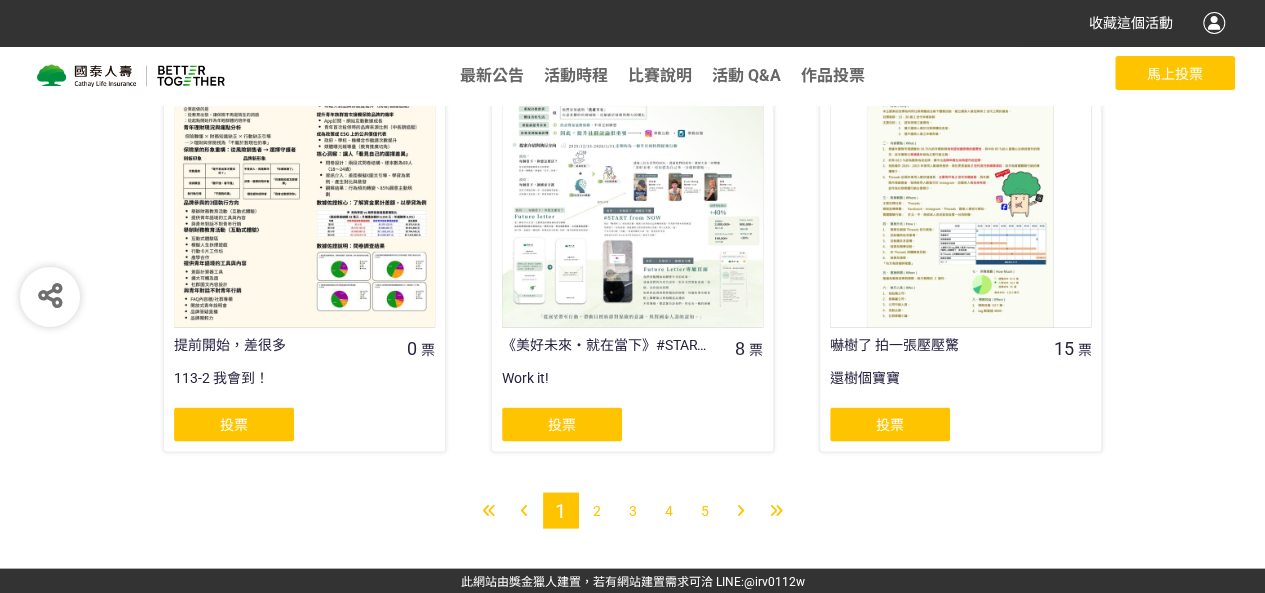 click on "2" at bounding box center [597, 510] 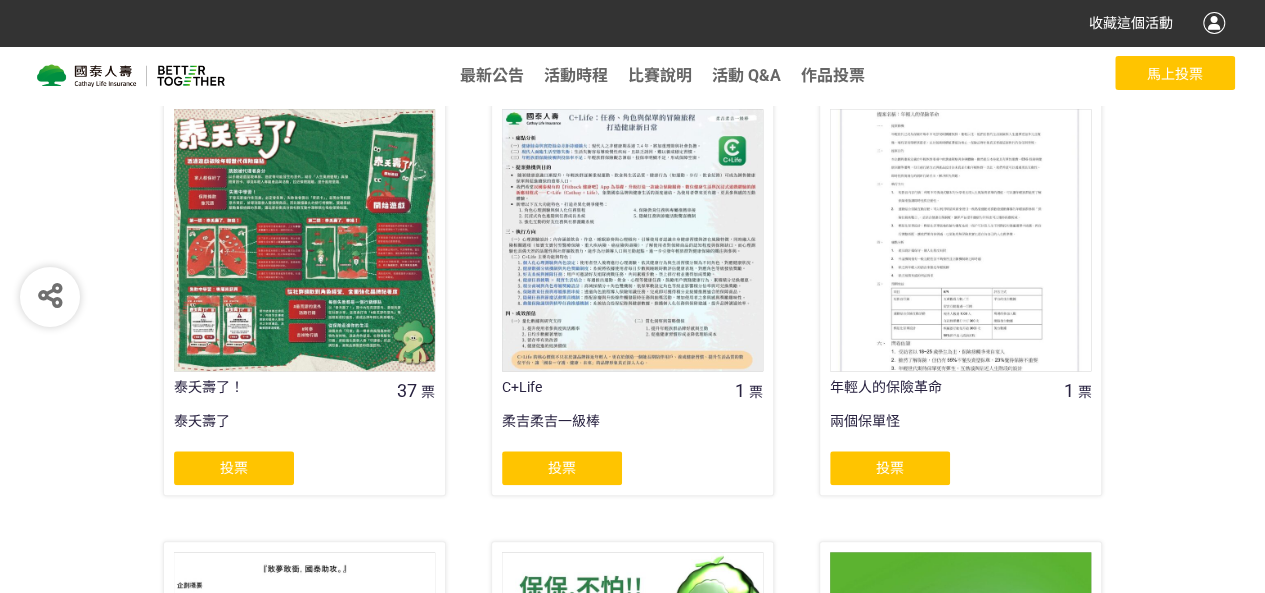 scroll, scrollTop: 807, scrollLeft: 0, axis: vertical 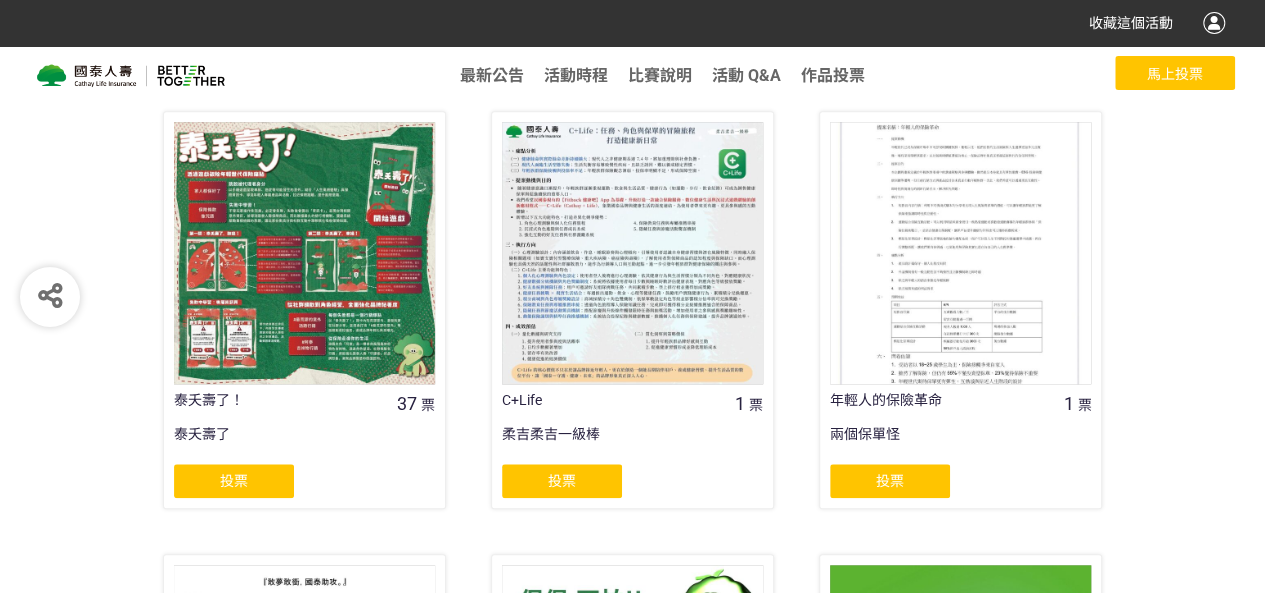 click on "投票" 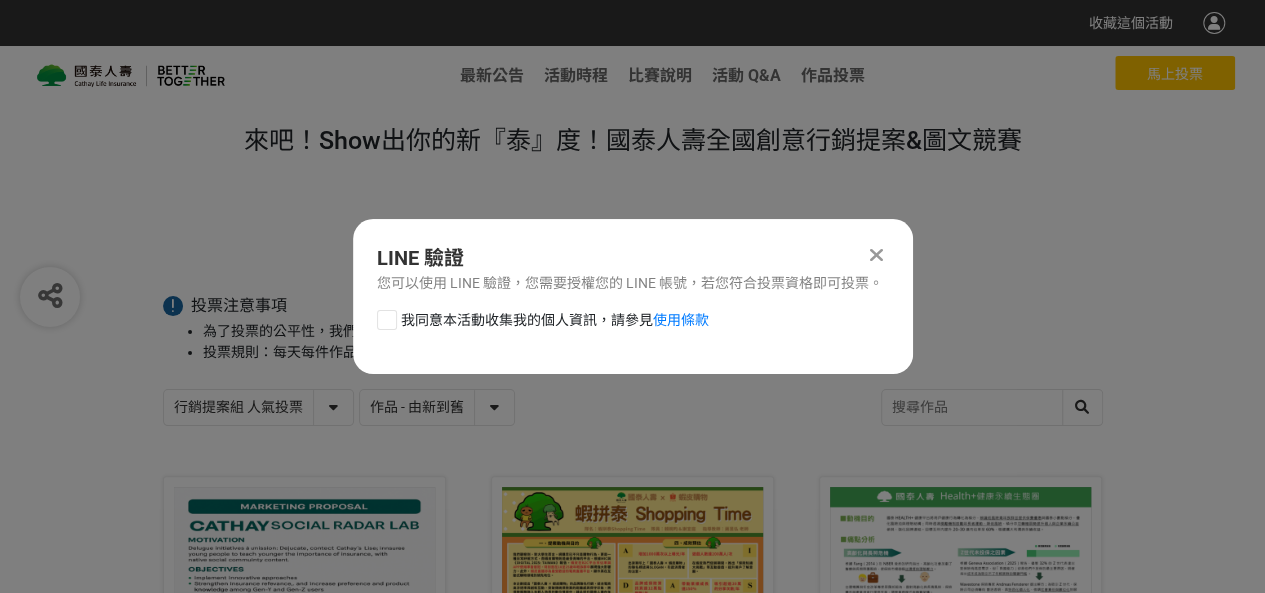 scroll, scrollTop: 0, scrollLeft: 0, axis: both 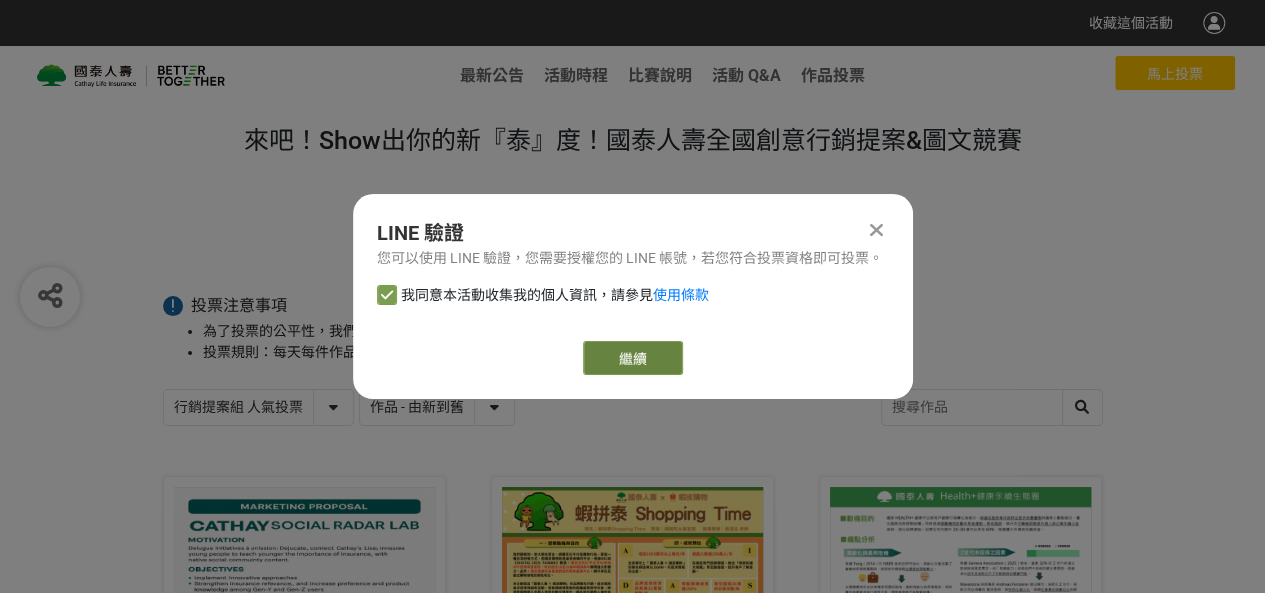click on "繼續" at bounding box center (633, 358) 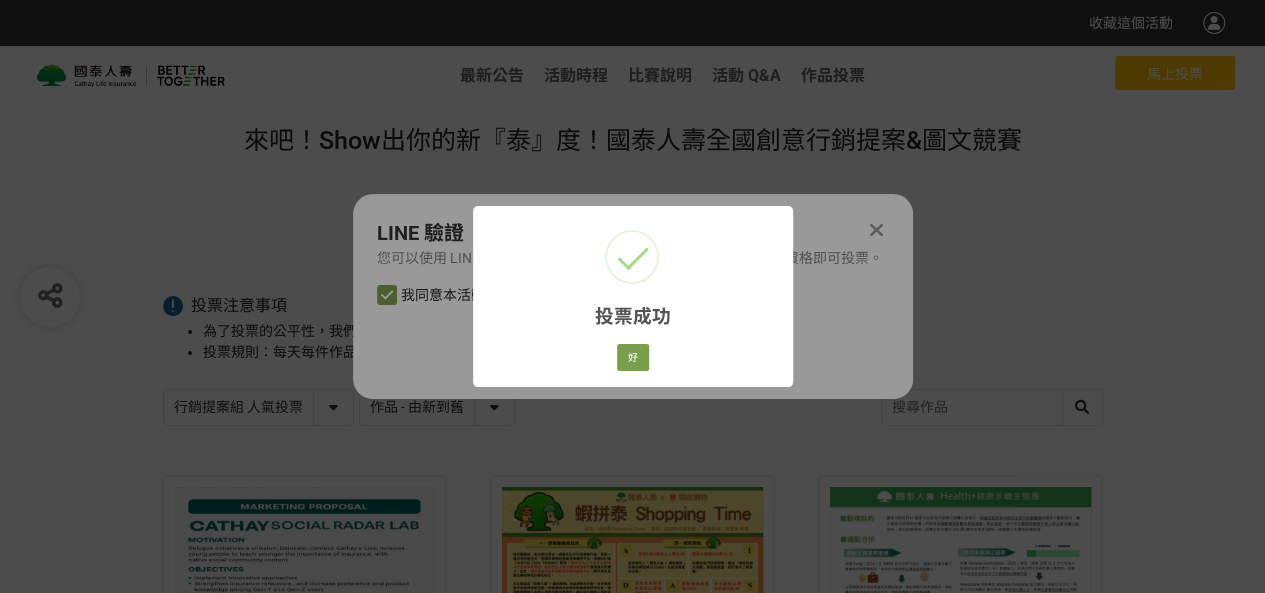 click on "好 Cancel" at bounding box center (632, 358) 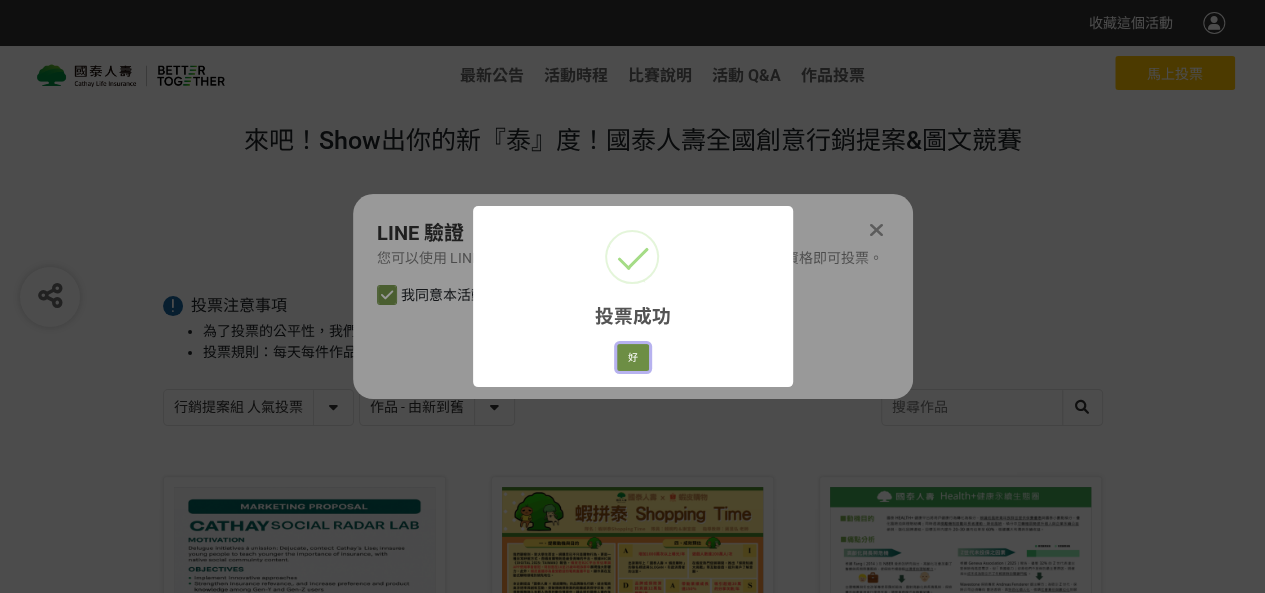 click on "好" at bounding box center (633, 358) 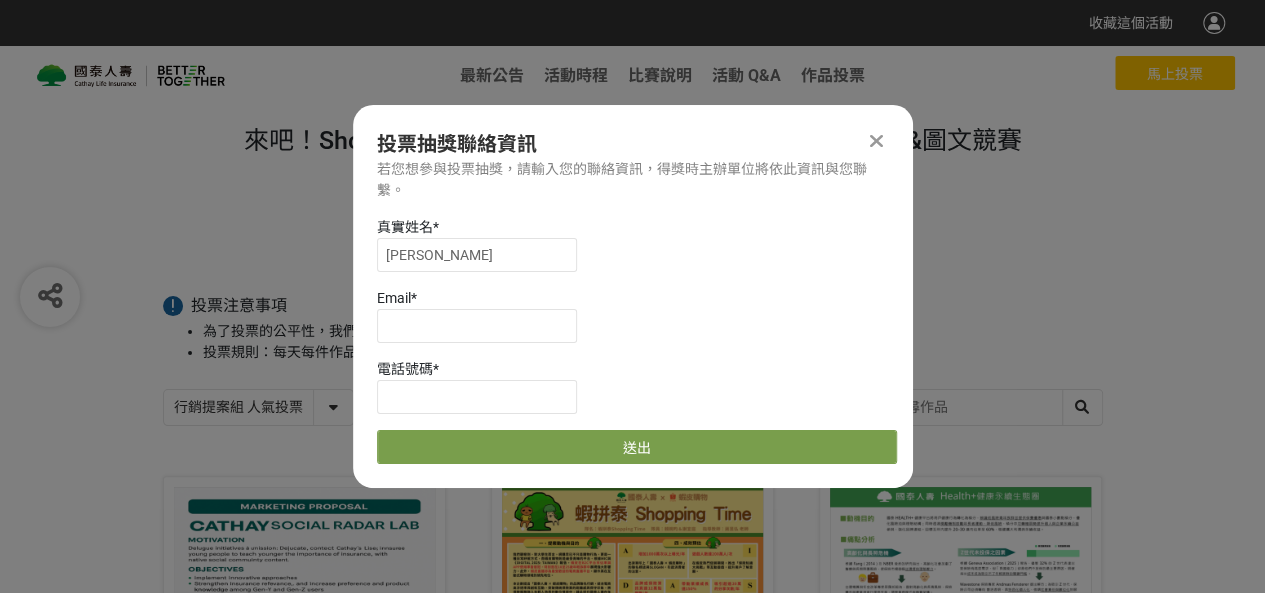 click at bounding box center [876, 141] 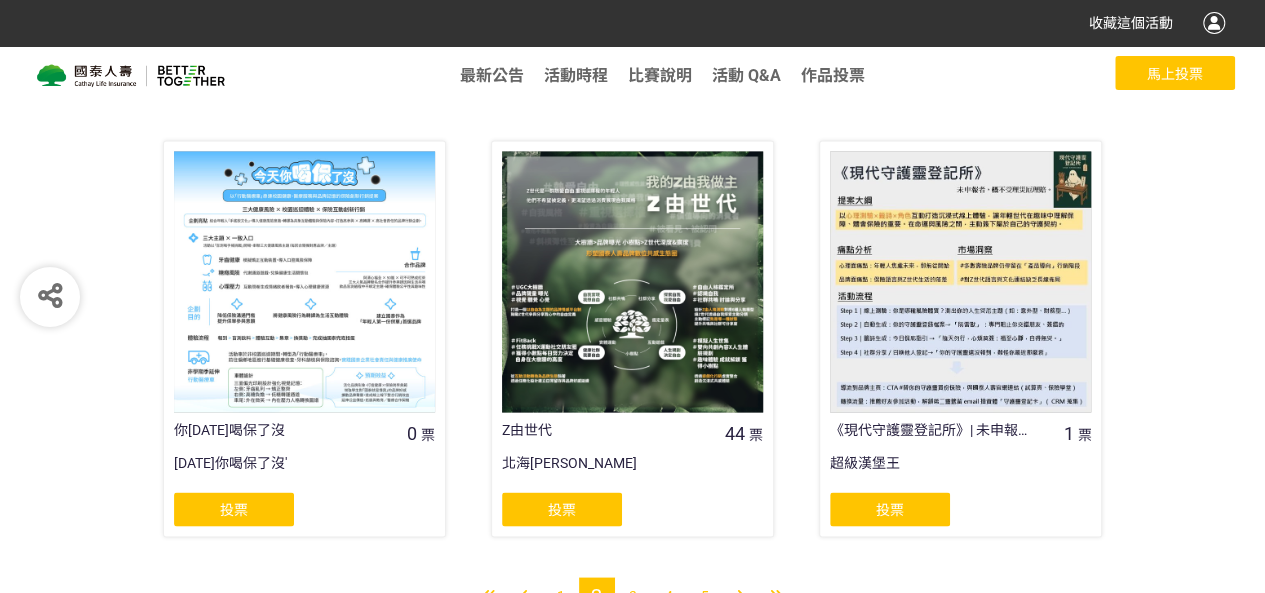 scroll, scrollTop: 1748, scrollLeft: 0, axis: vertical 